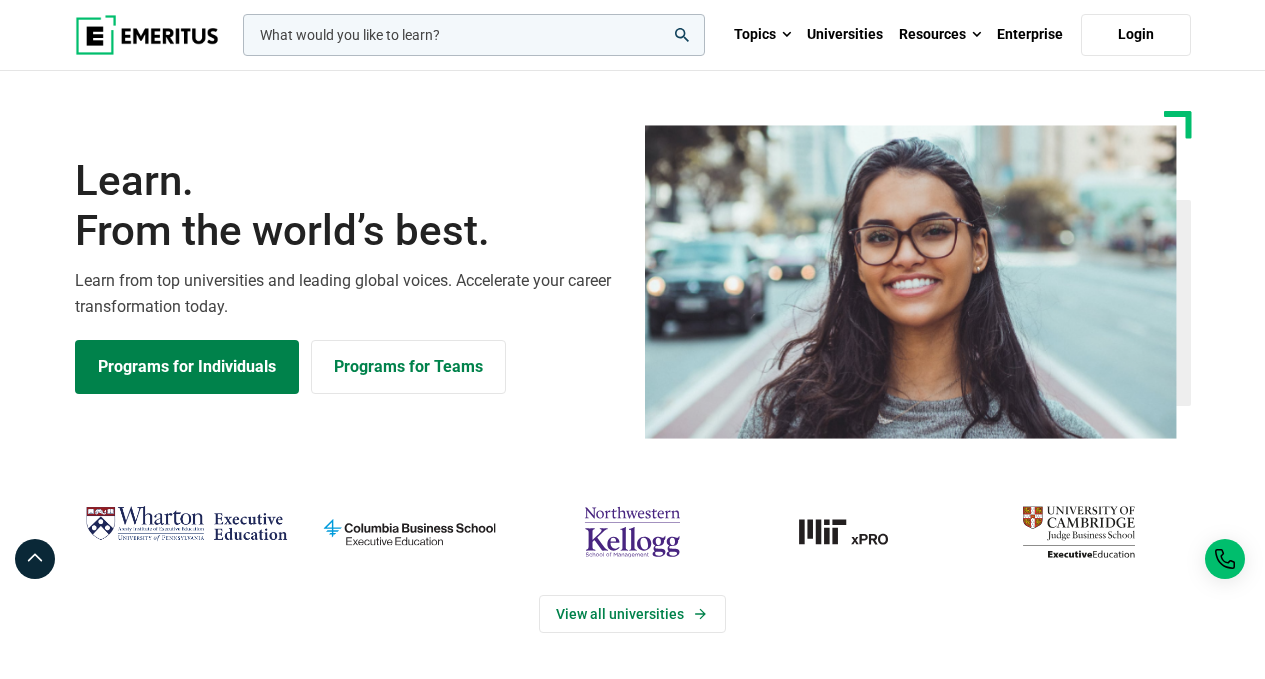 scroll, scrollTop: 0, scrollLeft: 0, axis: both 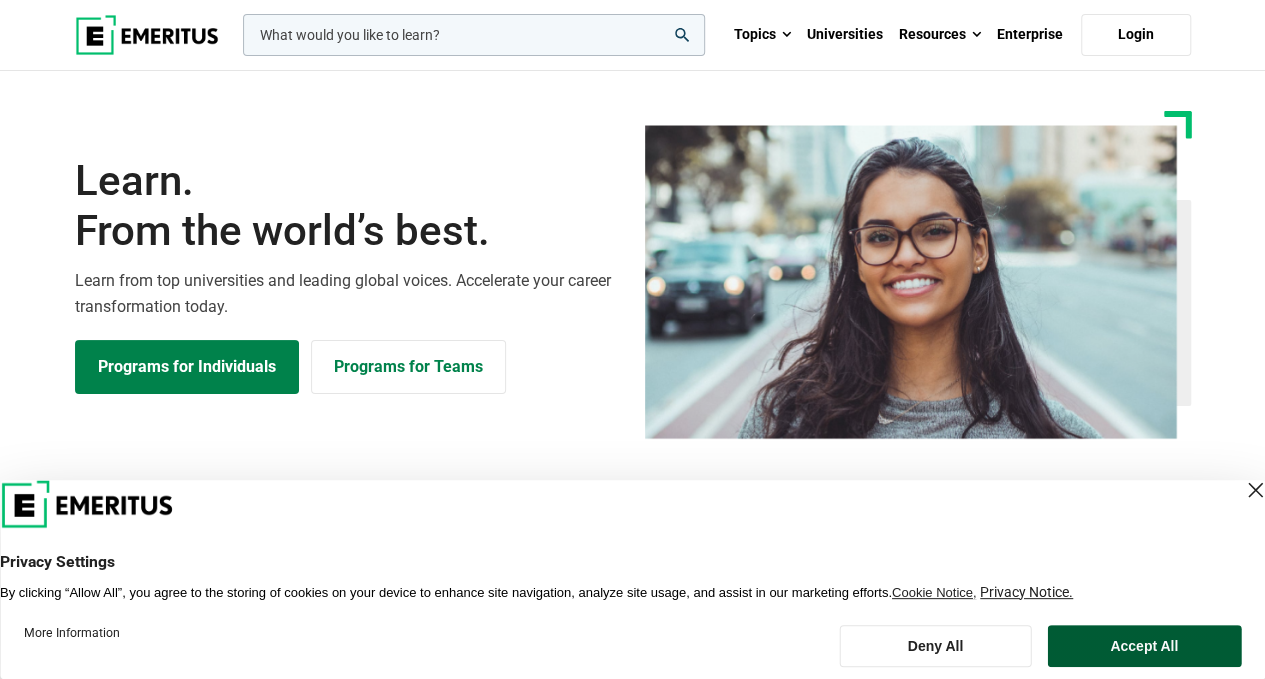 click on "Accept All" at bounding box center (1144, 646) 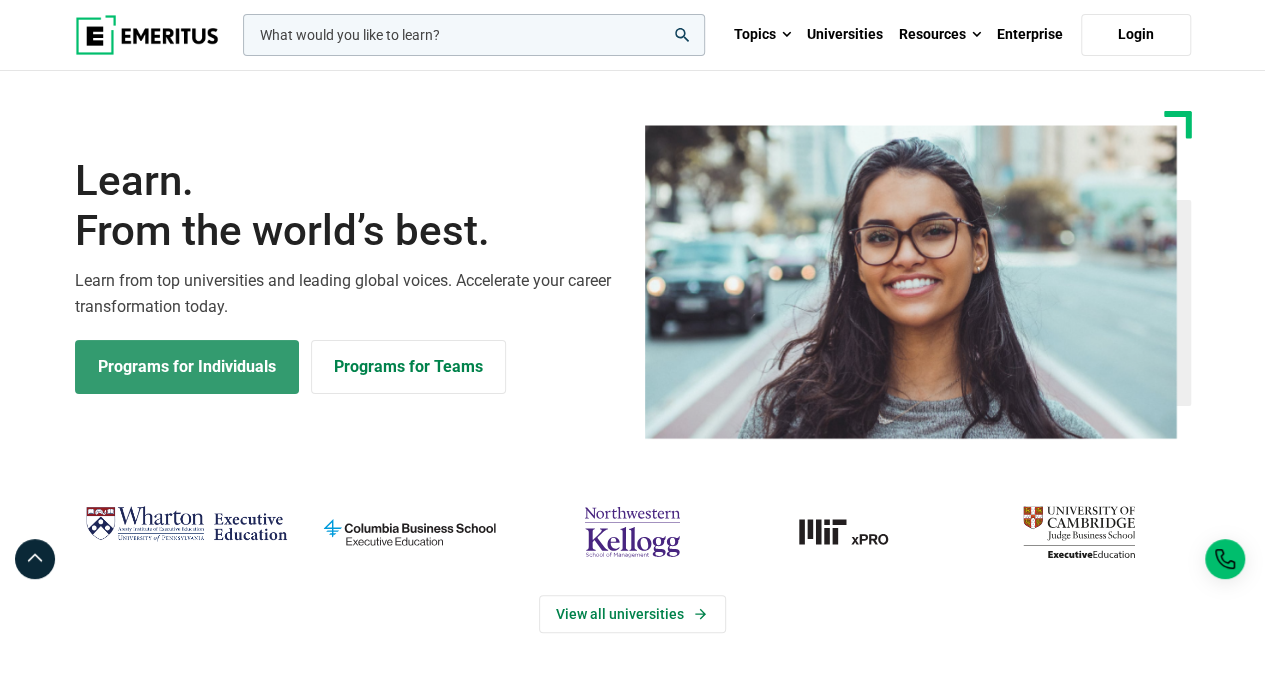 click on "Programs for Individuals" at bounding box center [187, 367] 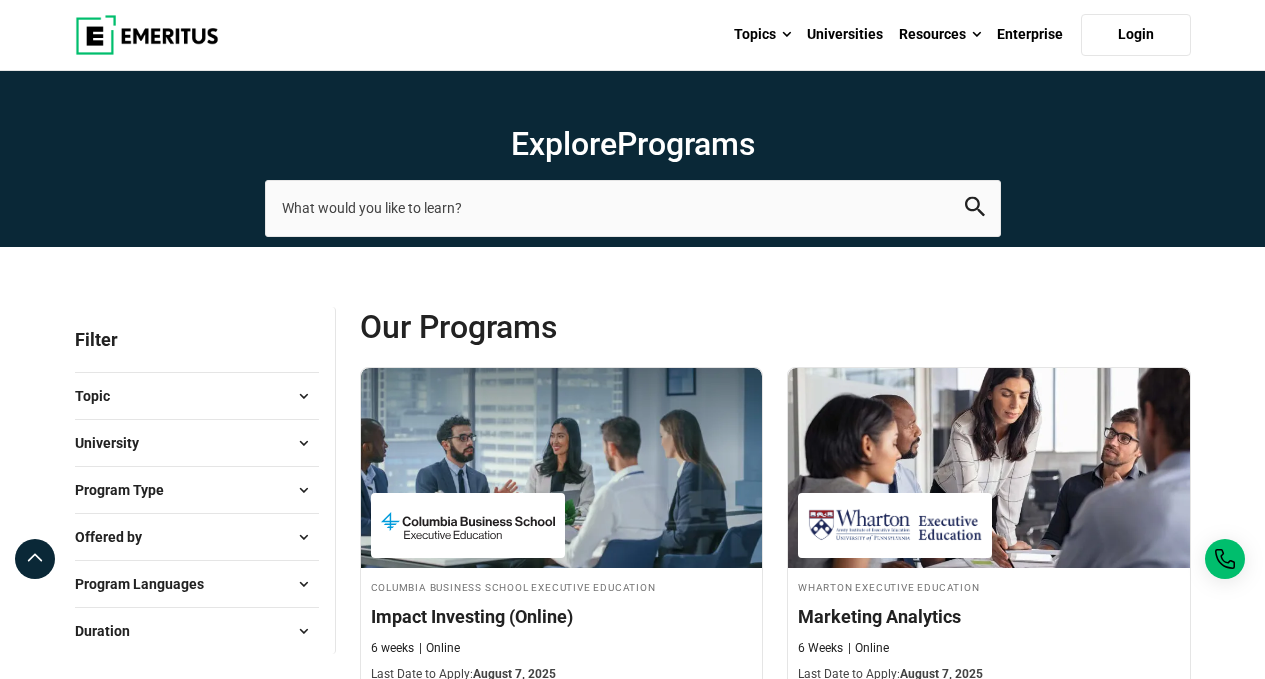 scroll, scrollTop: 0, scrollLeft: 0, axis: both 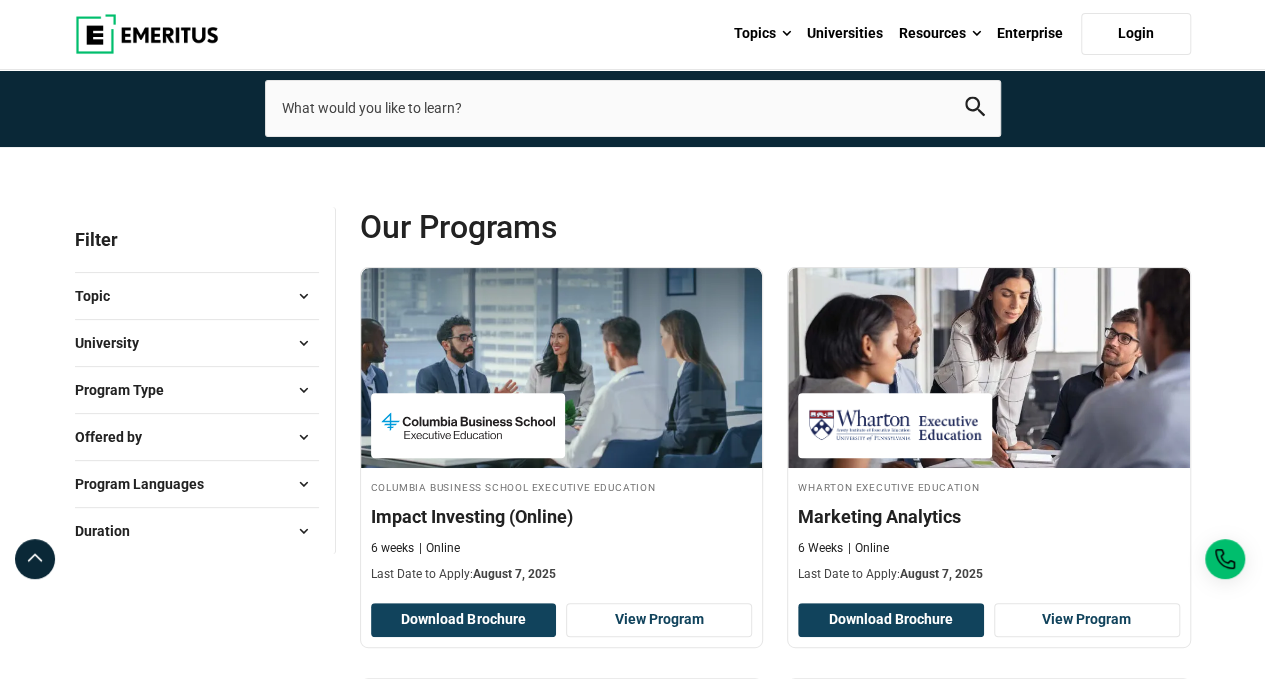 click at bounding box center (304, 343) 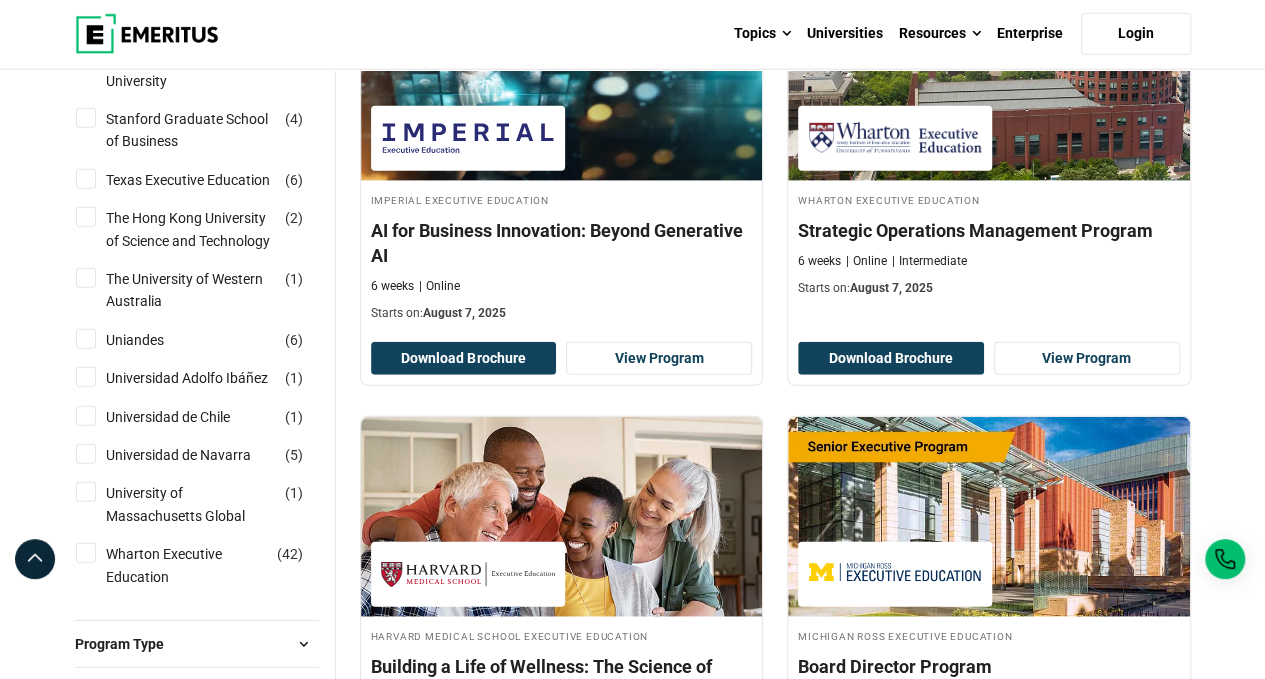 scroll, scrollTop: 2400, scrollLeft: 0, axis: vertical 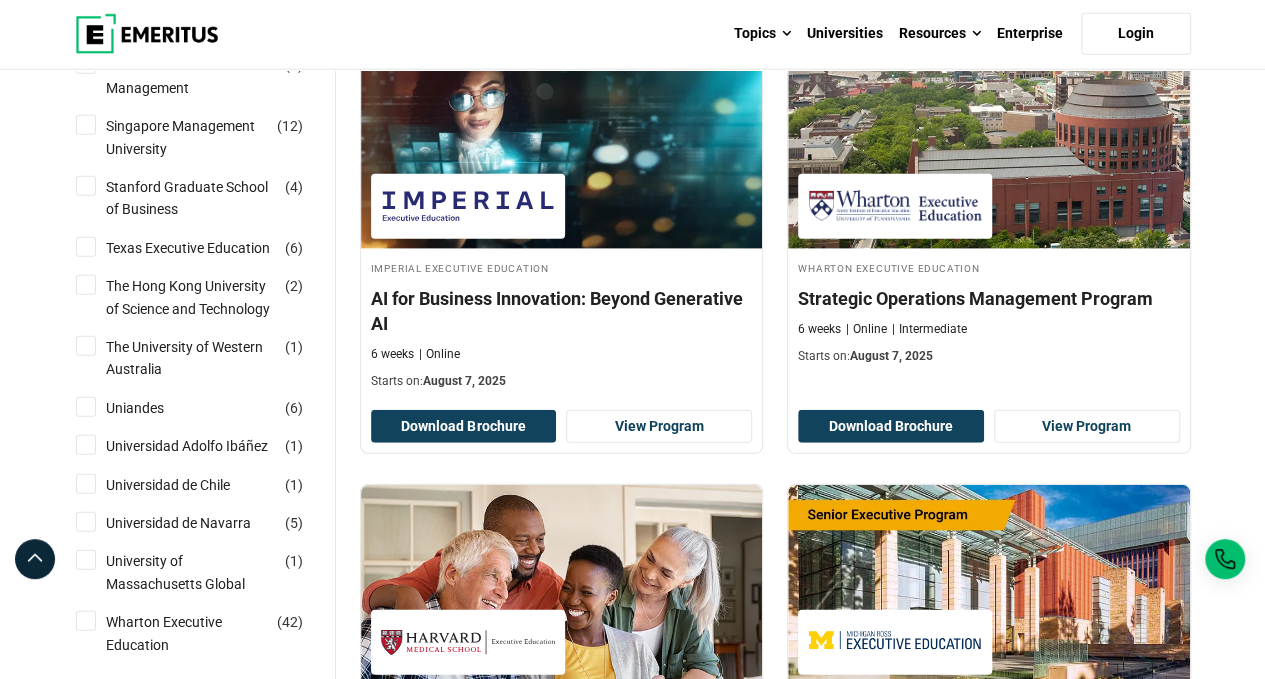 click on "Singapore Management University   ( 12 )" at bounding box center [86, 125] 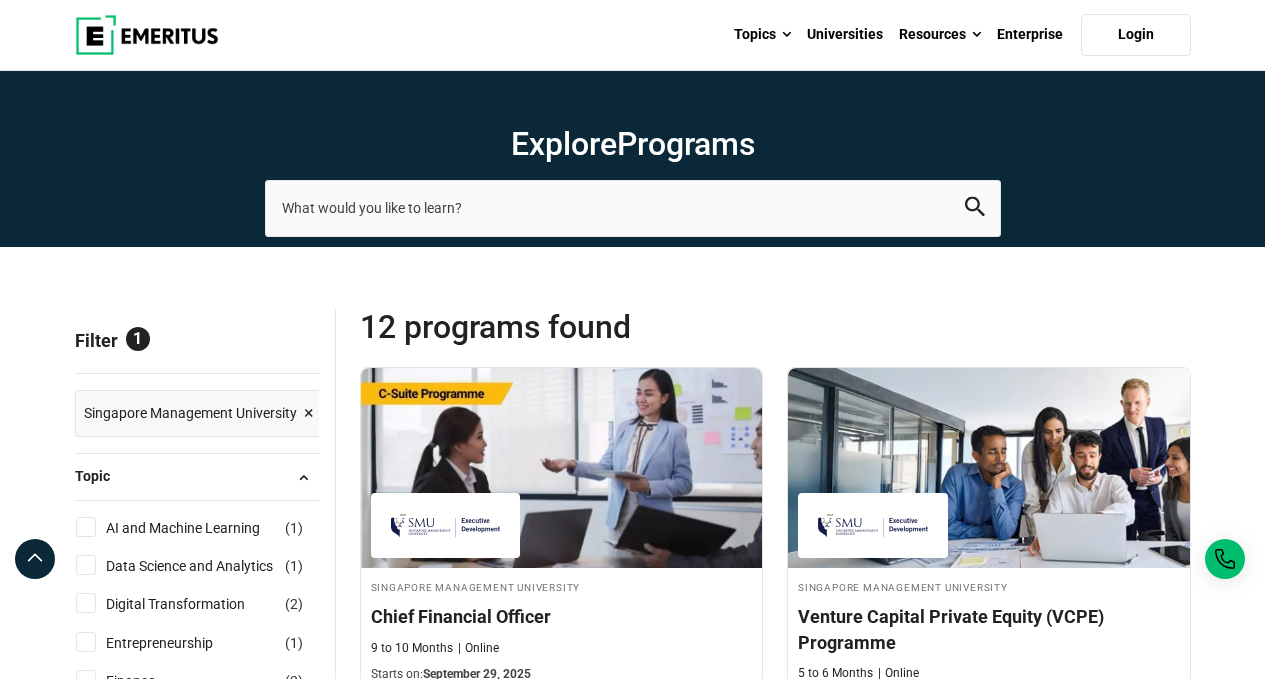 scroll, scrollTop: 0, scrollLeft: 0, axis: both 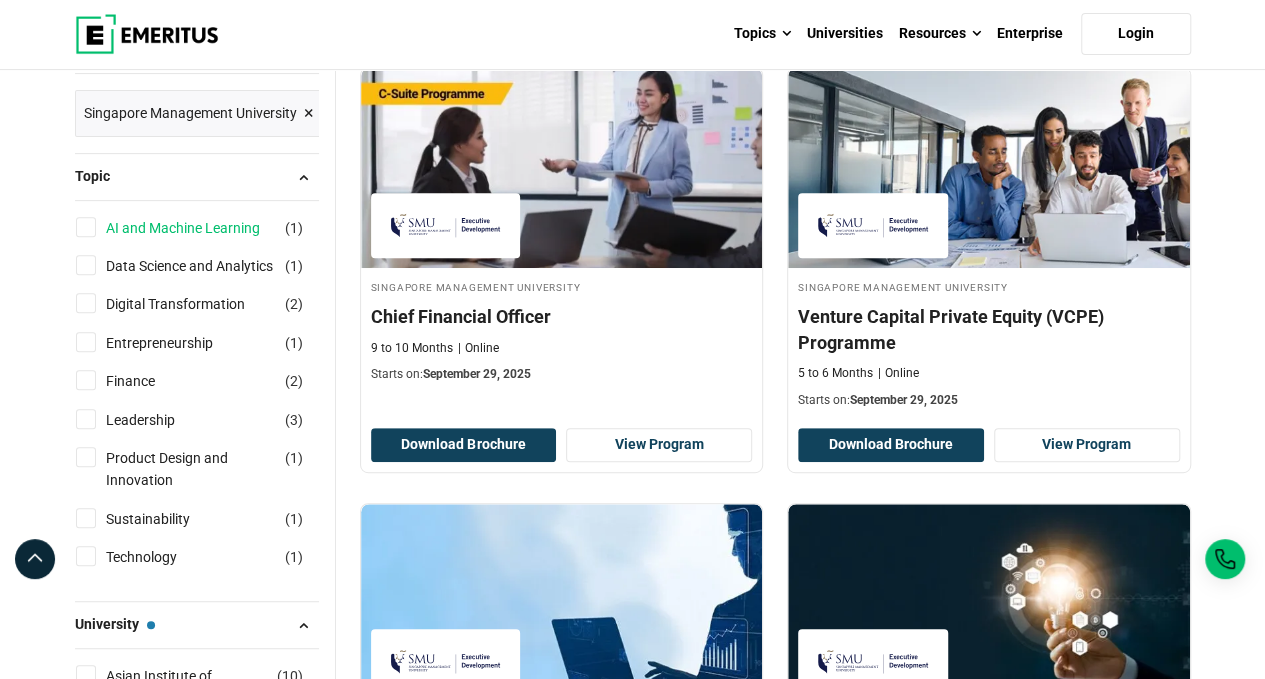 click on "AI and Machine Learning" at bounding box center (203, 228) 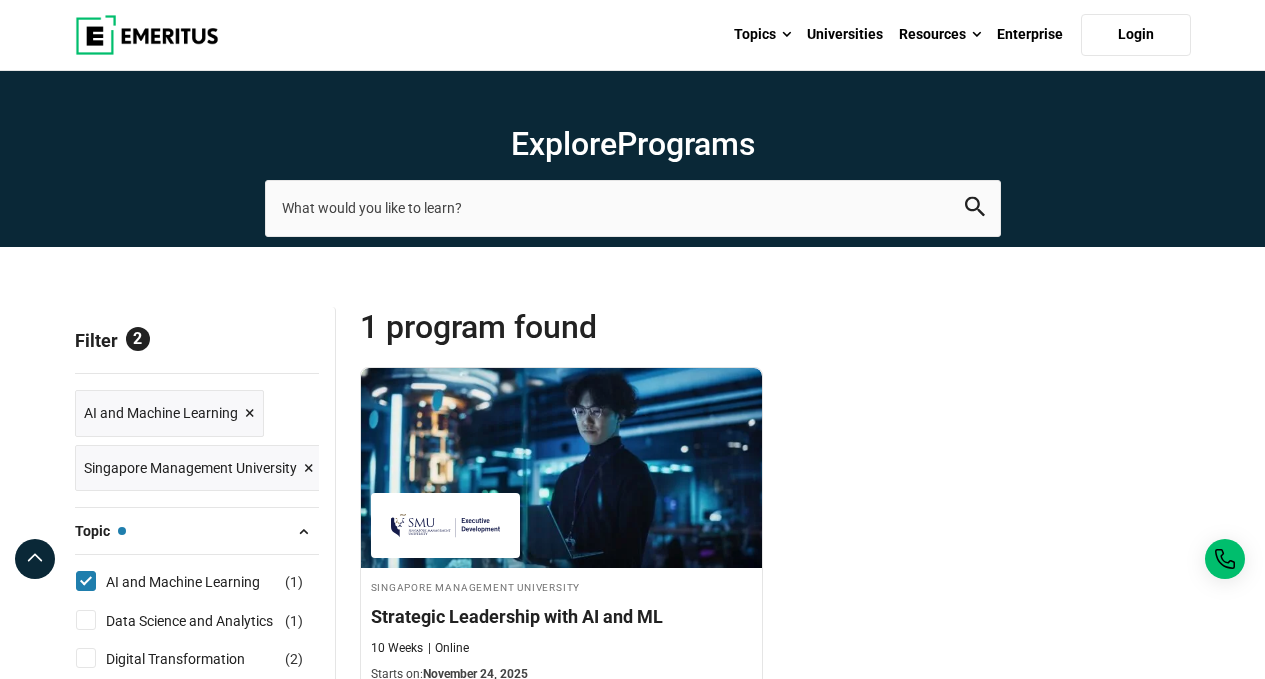 scroll, scrollTop: 0, scrollLeft: 0, axis: both 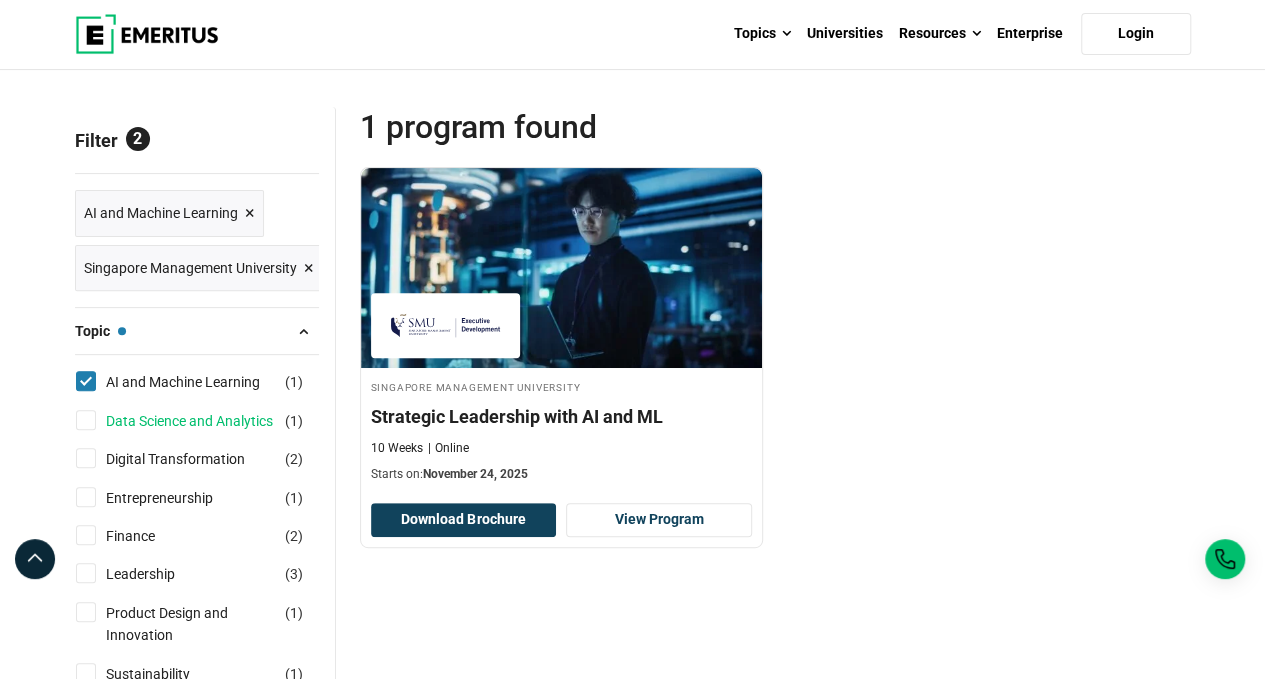 click on "Data Science and Analytics" at bounding box center (209, 421) 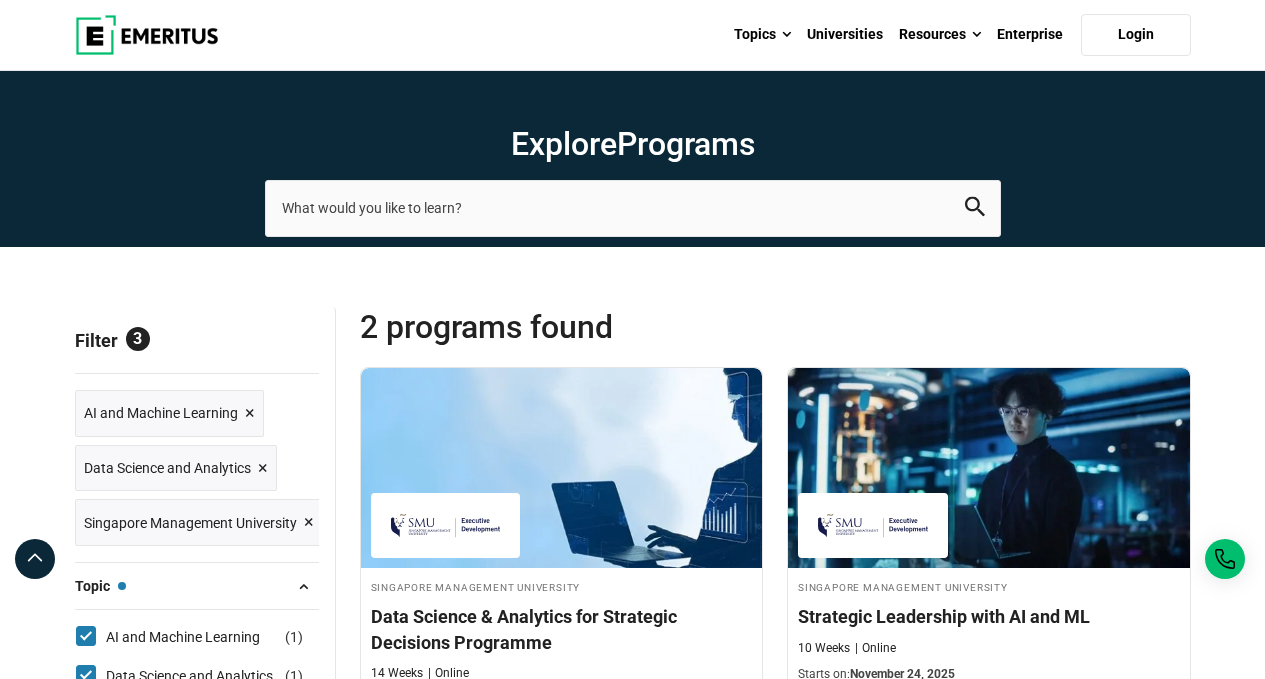 scroll, scrollTop: 0, scrollLeft: 0, axis: both 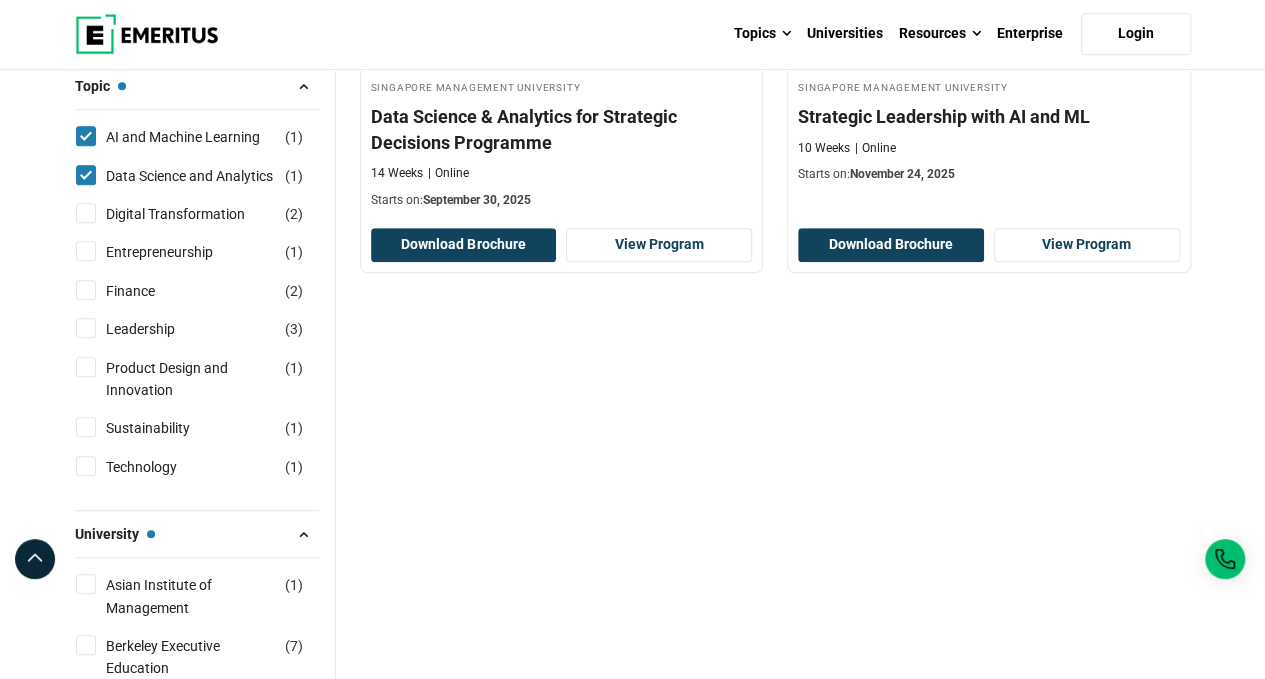 click on "Digital Transformation   ( 2 )" at bounding box center [86, 213] 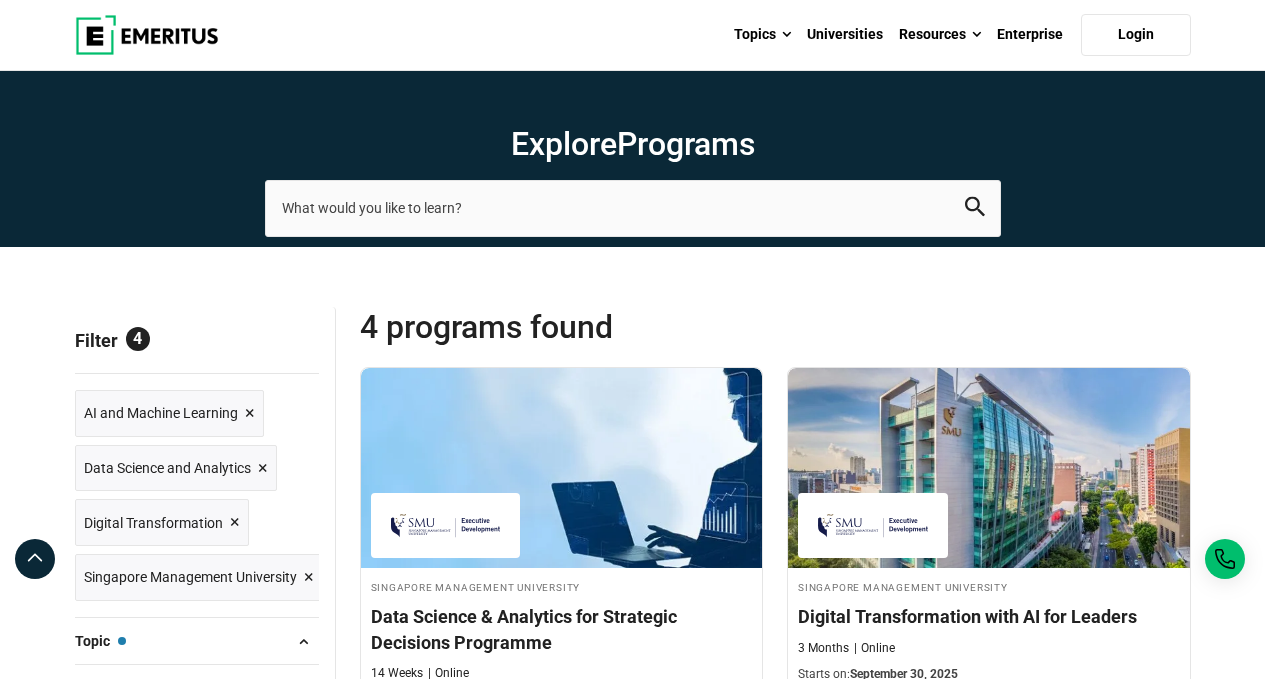 scroll, scrollTop: 0, scrollLeft: 0, axis: both 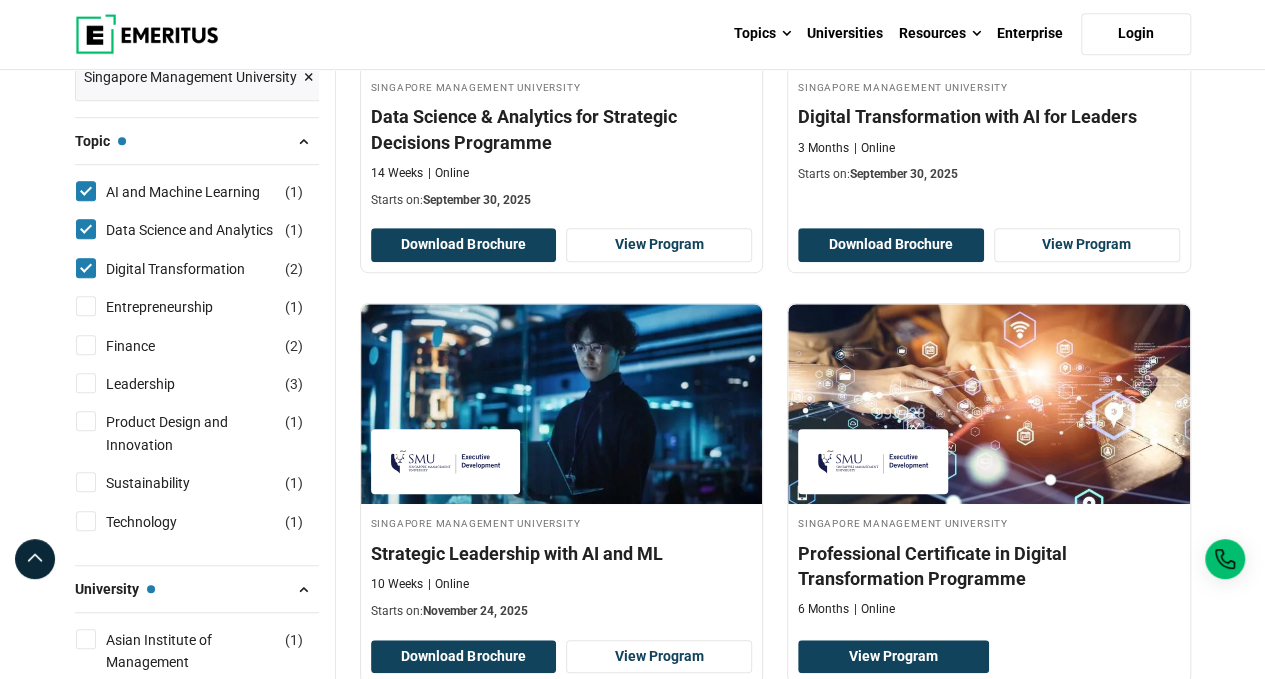 click on "Entrepreneurship   ( 1 )" at bounding box center [86, 306] 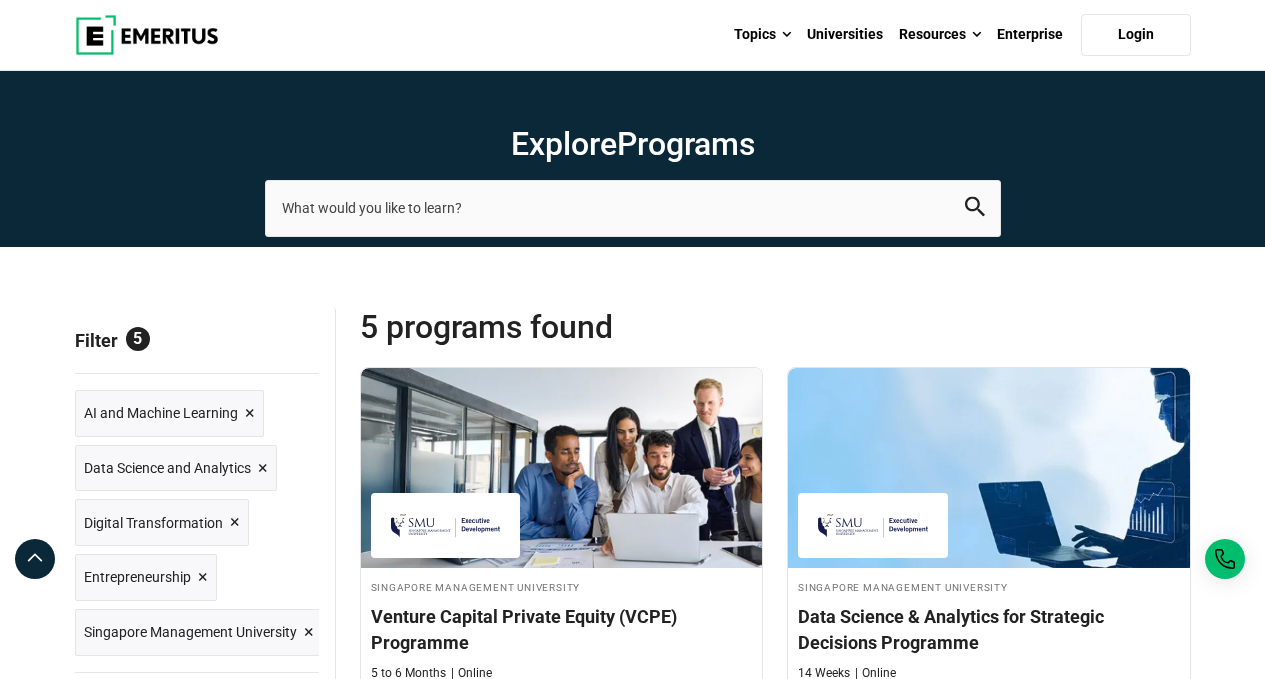 scroll, scrollTop: 0, scrollLeft: 0, axis: both 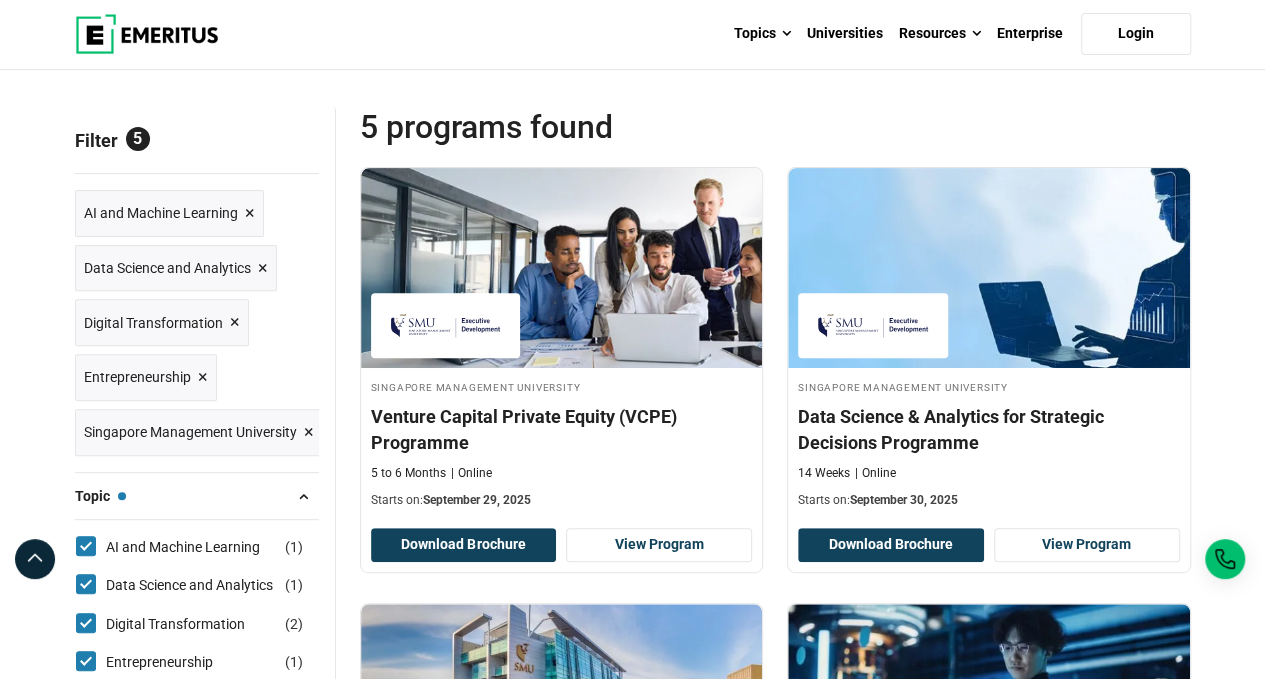 click on "Reset all" at bounding box center (288, 143) 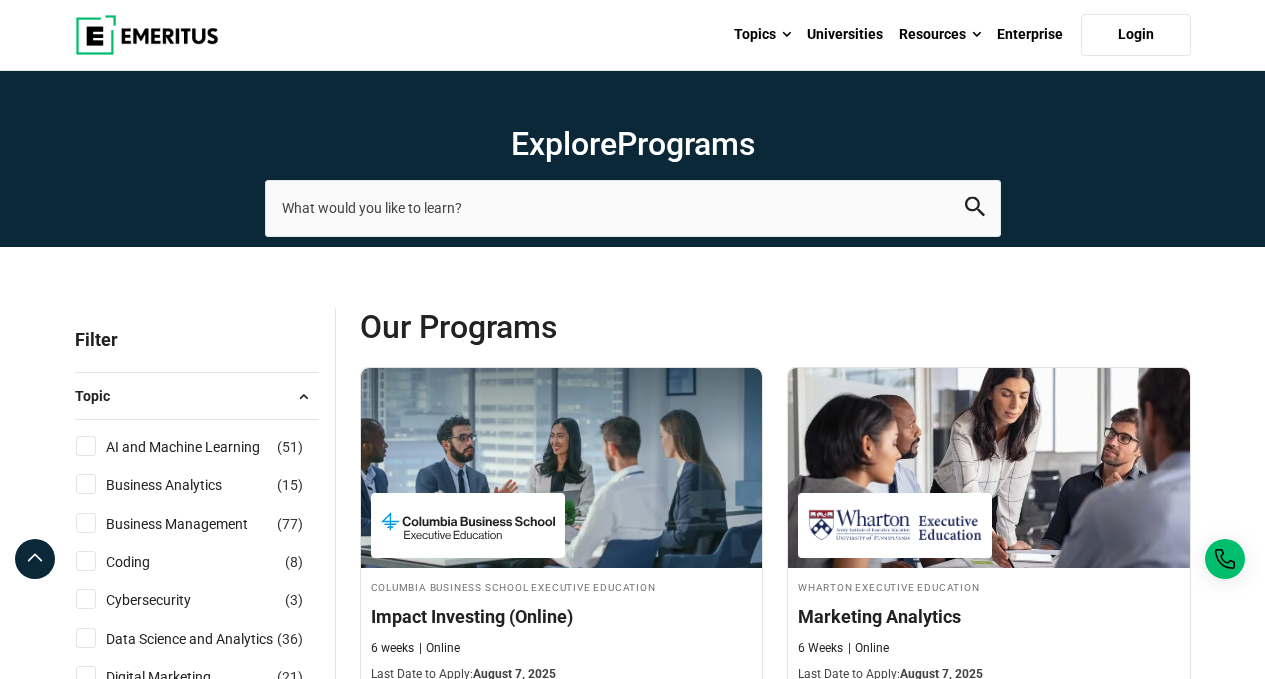 scroll, scrollTop: 0, scrollLeft: 0, axis: both 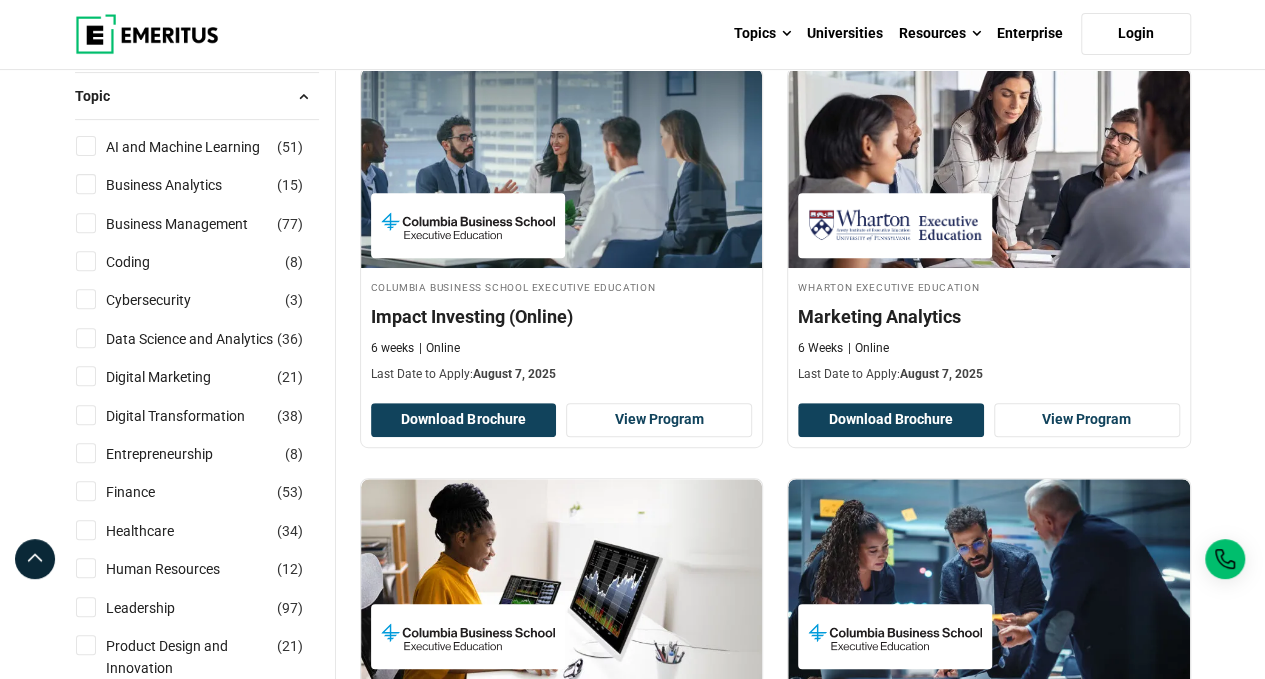 click on "Human Resources   ( 12 )" at bounding box center [86, 568] 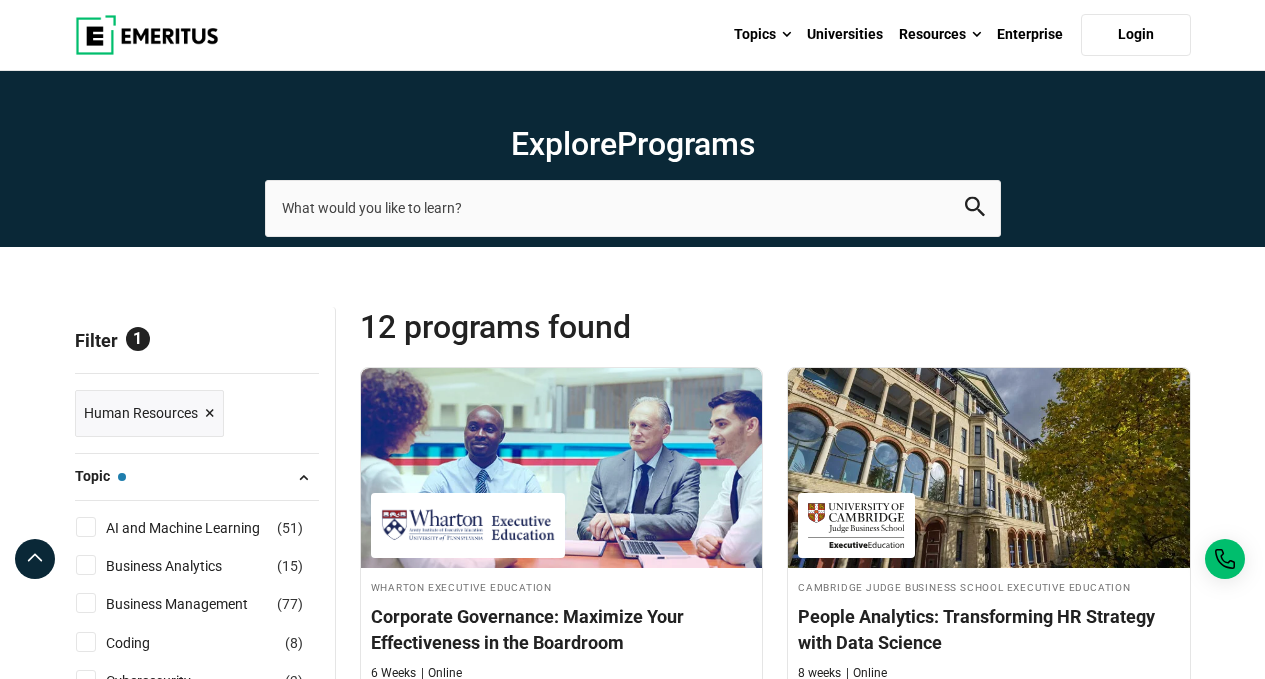 scroll, scrollTop: 0, scrollLeft: 0, axis: both 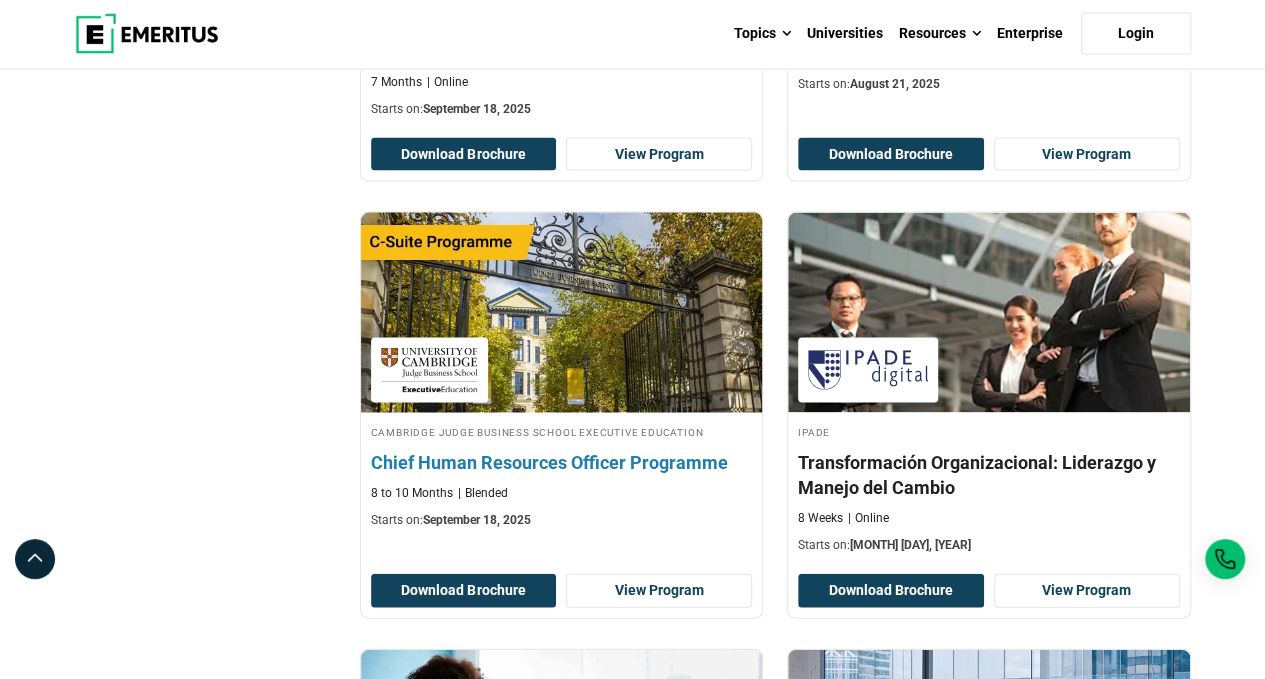 click on "Chief Human Resources Officer Programme" at bounding box center [562, 462] 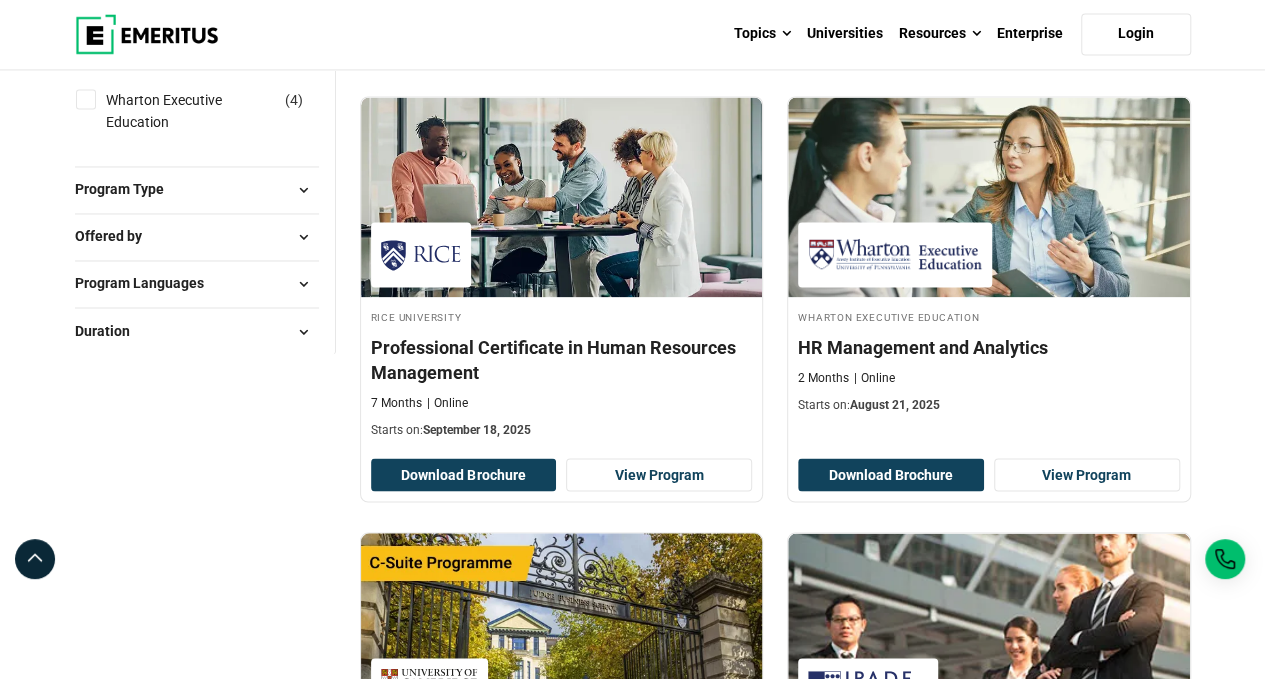 scroll, scrollTop: 1500, scrollLeft: 0, axis: vertical 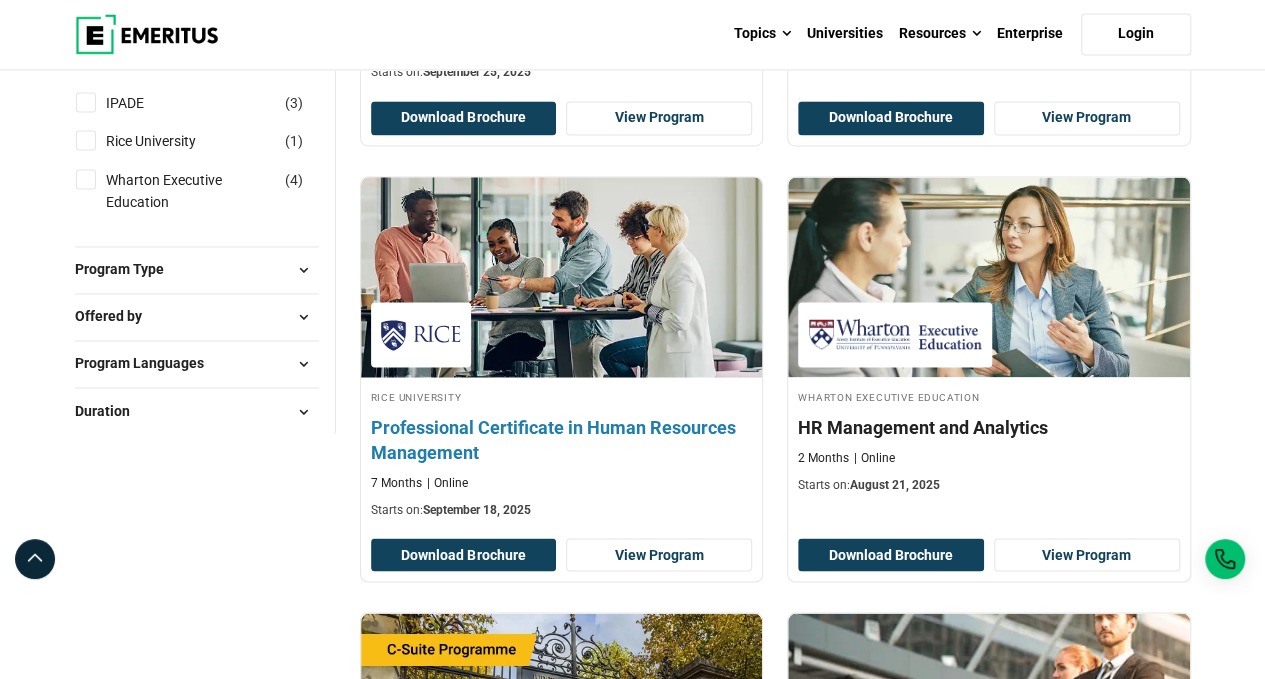 click on "Professional Certificate in Human Resources Management" at bounding box center (562, 439) 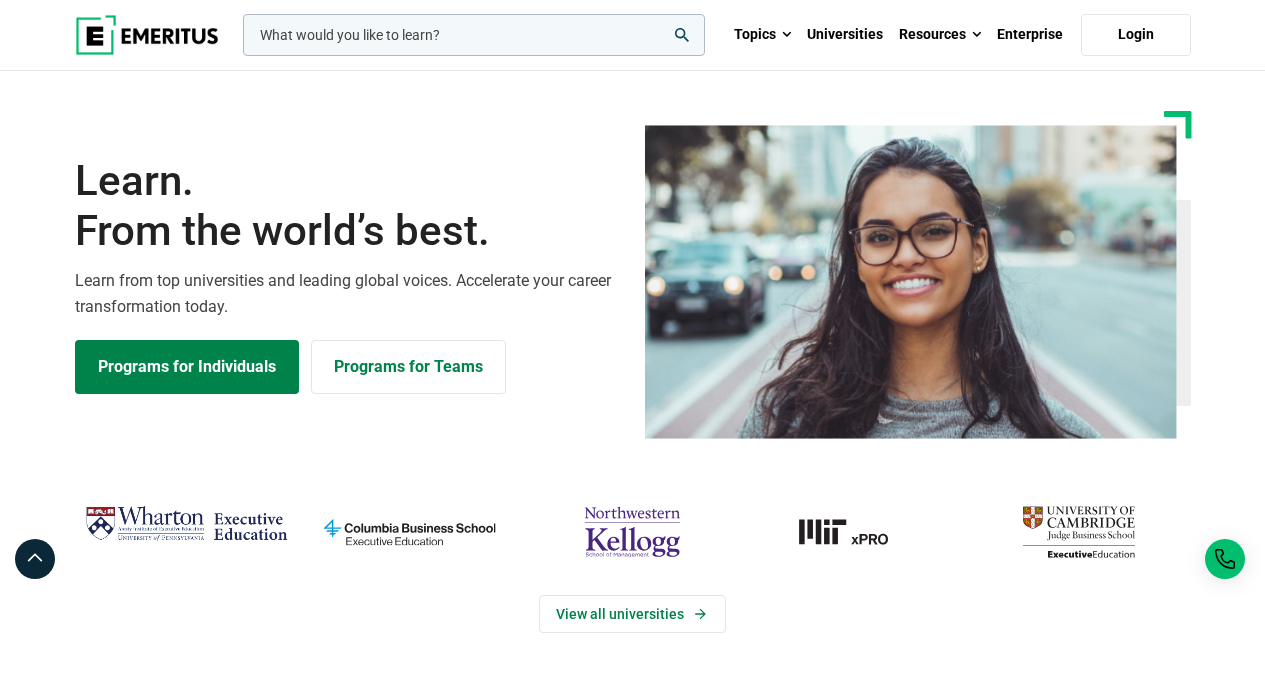 scroll, scrollTop: 55, scrollLeft: 0, axis: vertical 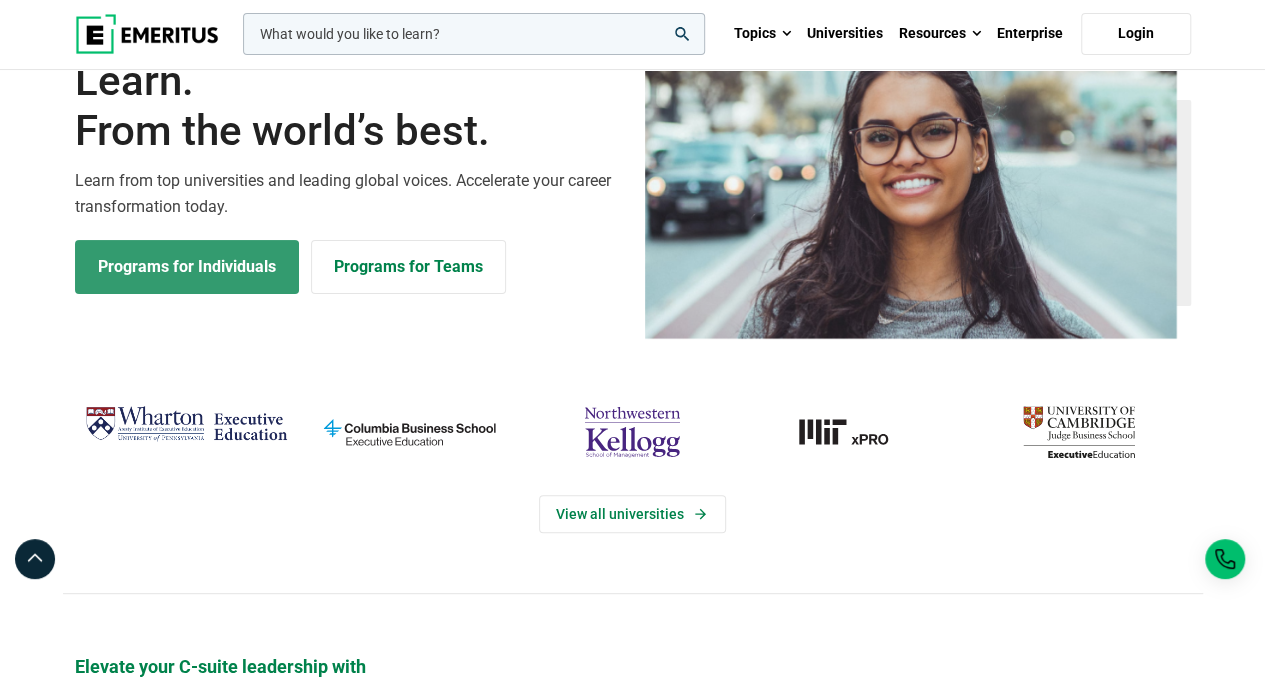 click on "Programs for Individuals" at bounding box center (187, 267) 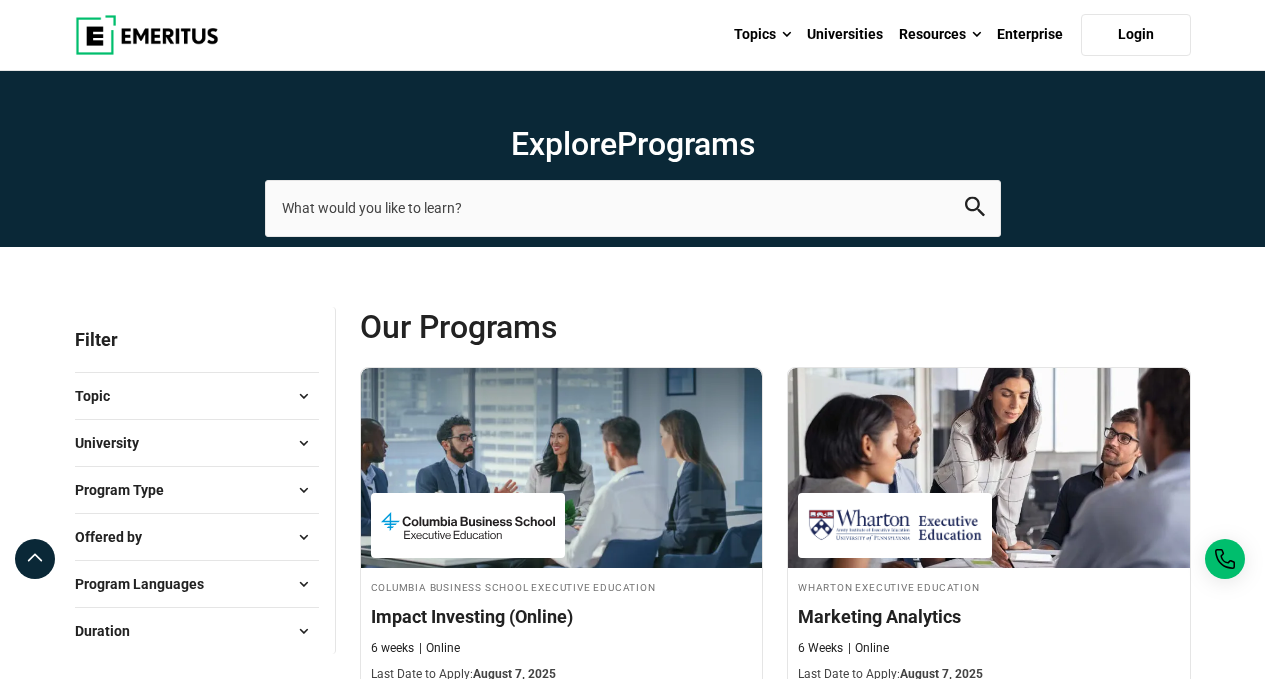 scroll, scrollTop: 0, scrollLeft: 0, axis: both 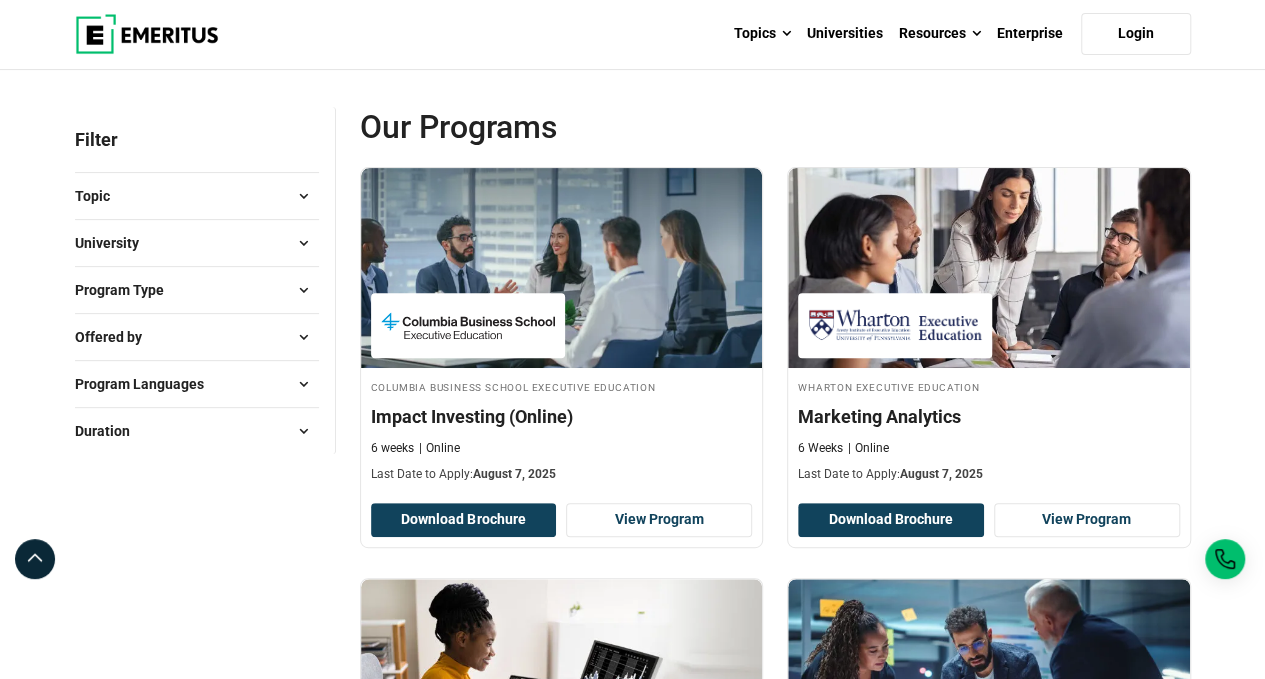 click at bounding box center (304, 196) 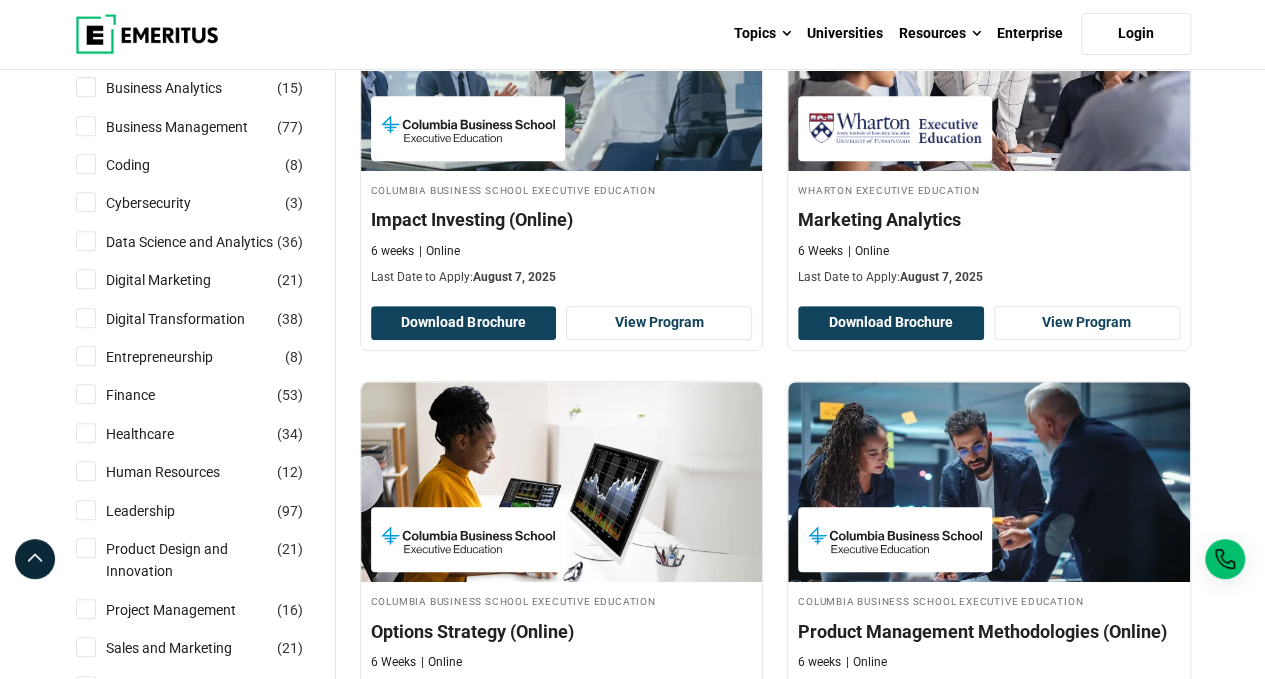 scroll, scrollTop: 400, scrollLeft: 0, axis: vertical 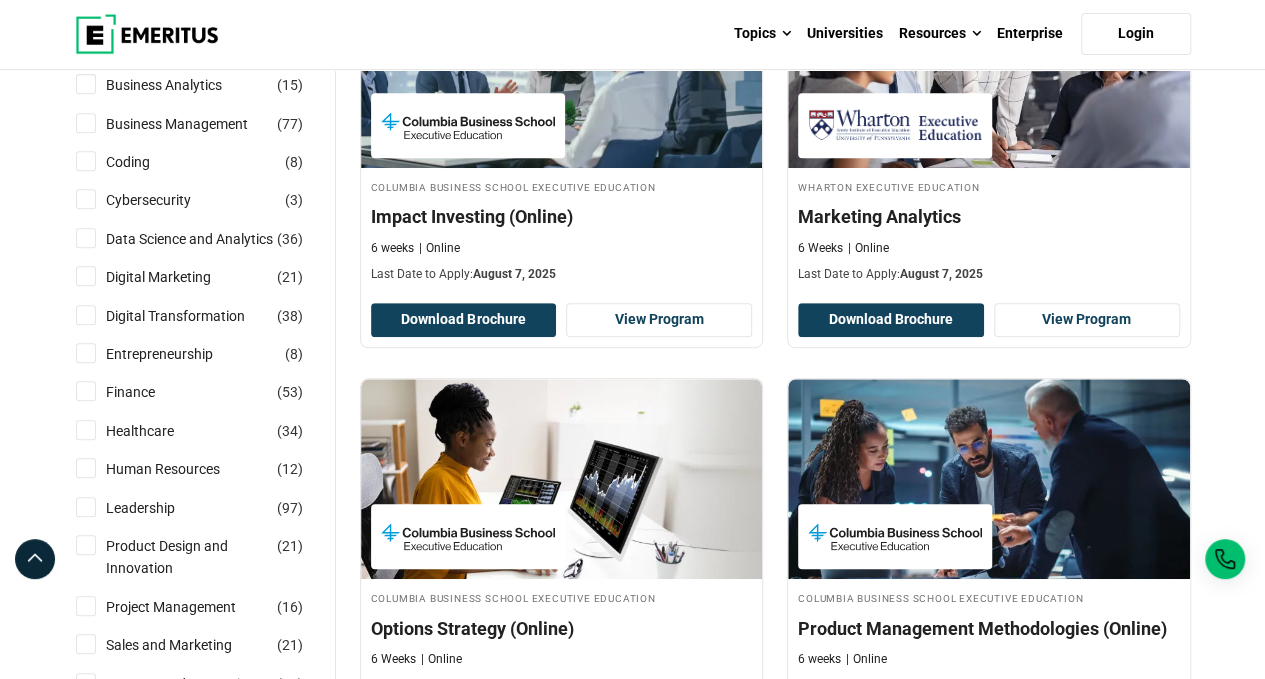 click on "Human Resources   ( 12 )" at bounding box center [86, 468] 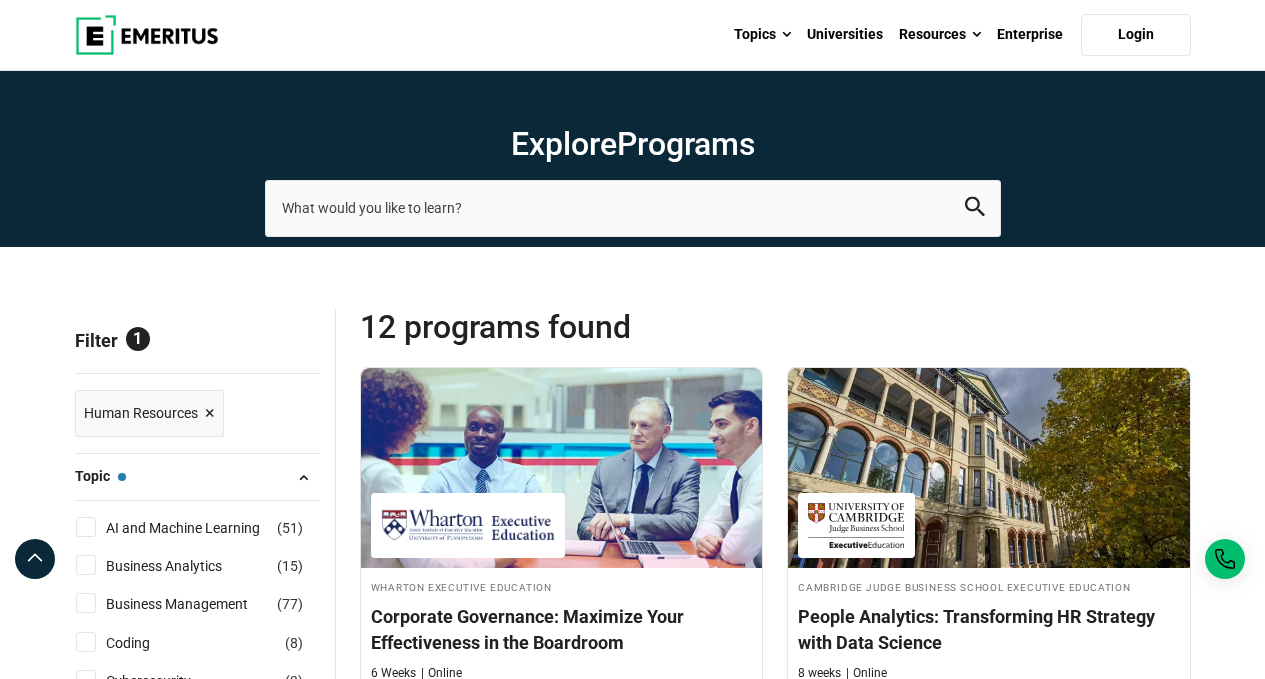 scroll, scrollTop: 0, scrollLeft: 0, axis: both 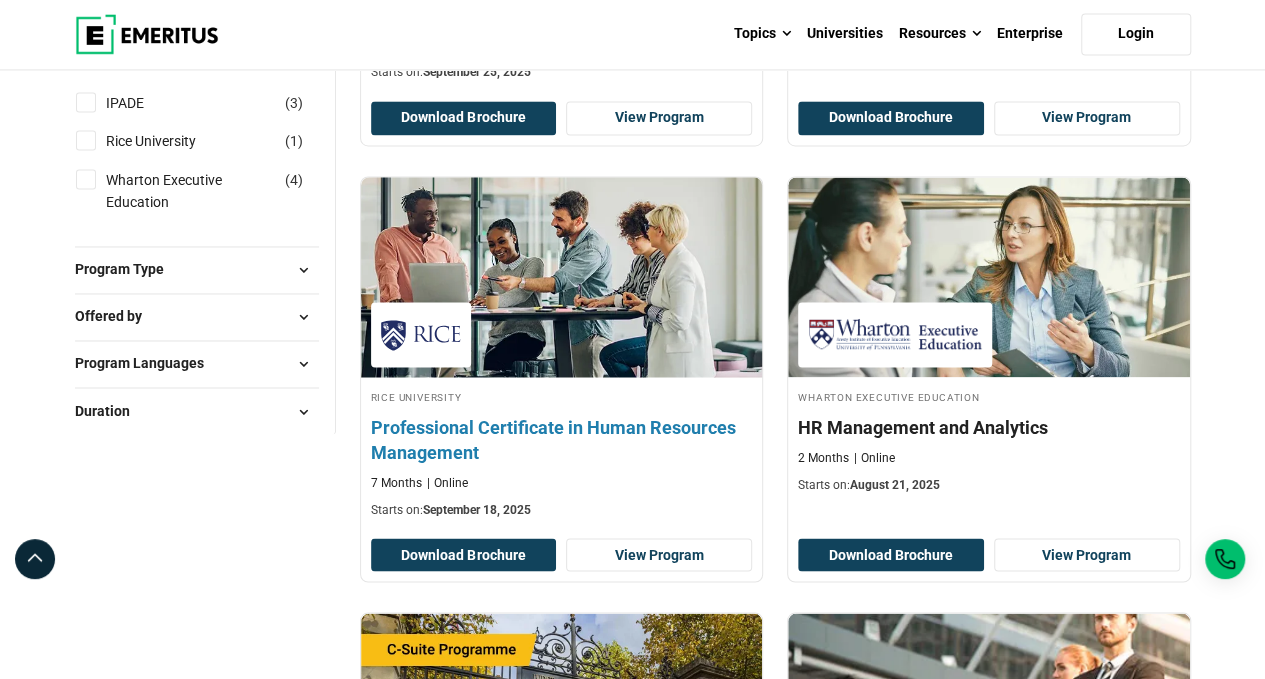 click on "Professional Certificate in Human Resources Management" at bounding box center [562, 439] 